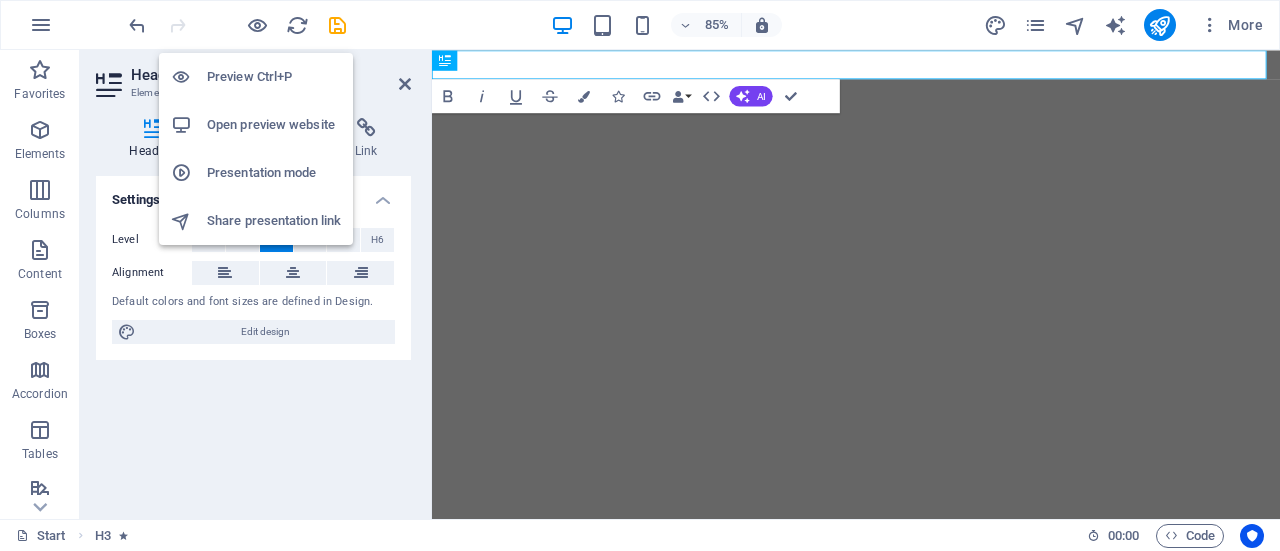 scroll, scrollTop: 0, scrollLeft: 0, axis: both 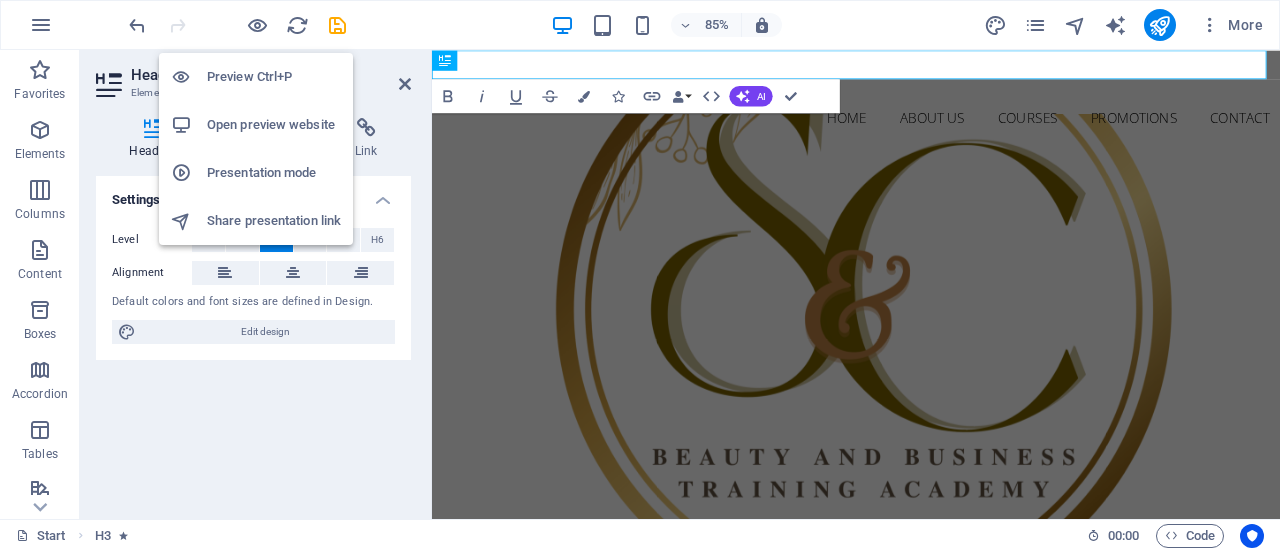 click at bounding box center (257, 25) 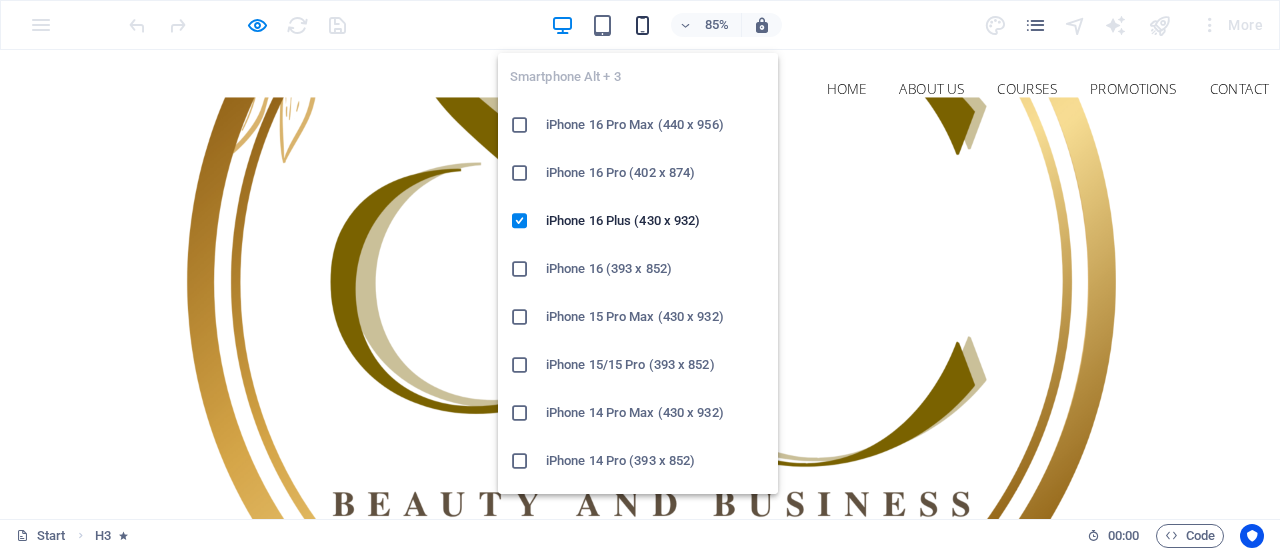 click at bounding box center [642, 25] 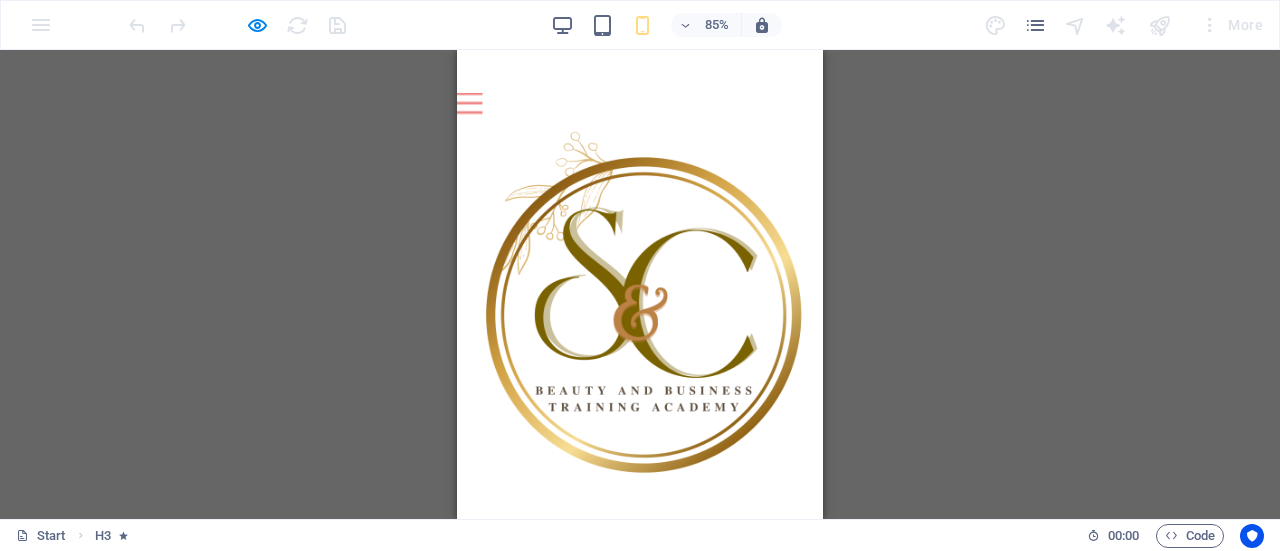 click on "H1   Container   Banner   Banner   Container   Menu Bar   H3   Info Bar   Container   Container   Preset   Menu Bar   Menu   Container   Logo   HTML   Container   Container   Spacer   Spacer   Button   Image   Text   Container   Preset   Container   Text   Container   H3   Text   H3   Icon   Container   Text   Container   Text   Container   Text" at bounding box center [640, 284] 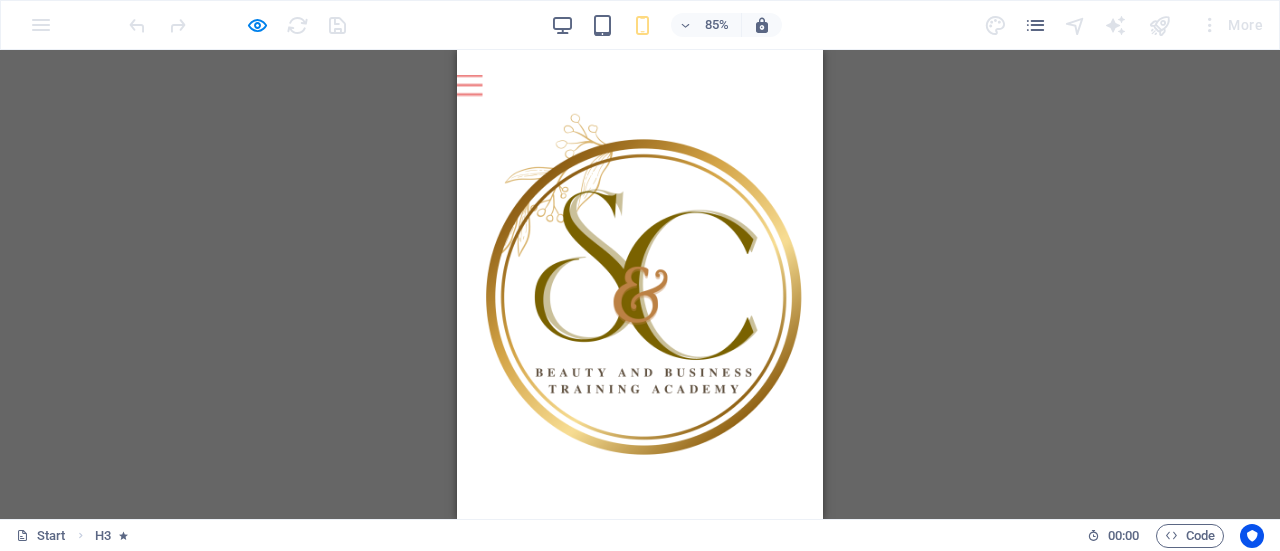 click on "Start H3 00 : 00 Code" at bounding box center [640, 535] 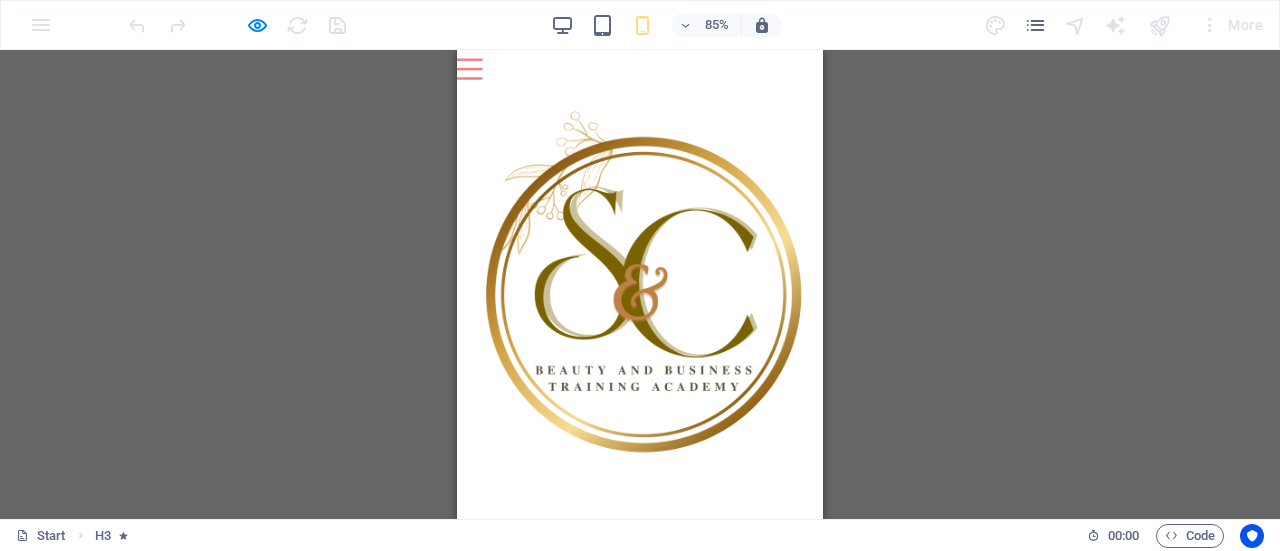 click on "Start H3 00 : 00 Code" at bounding box center (640, 535) 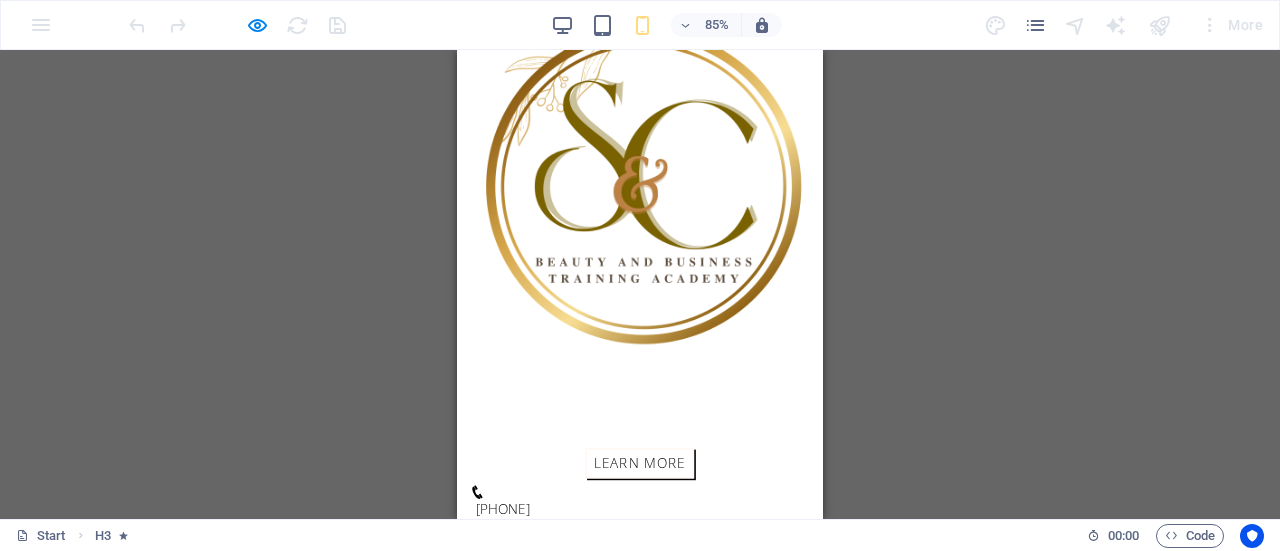 scroll, scrollTop: 493, scrollLeft: 0, axis: vertical 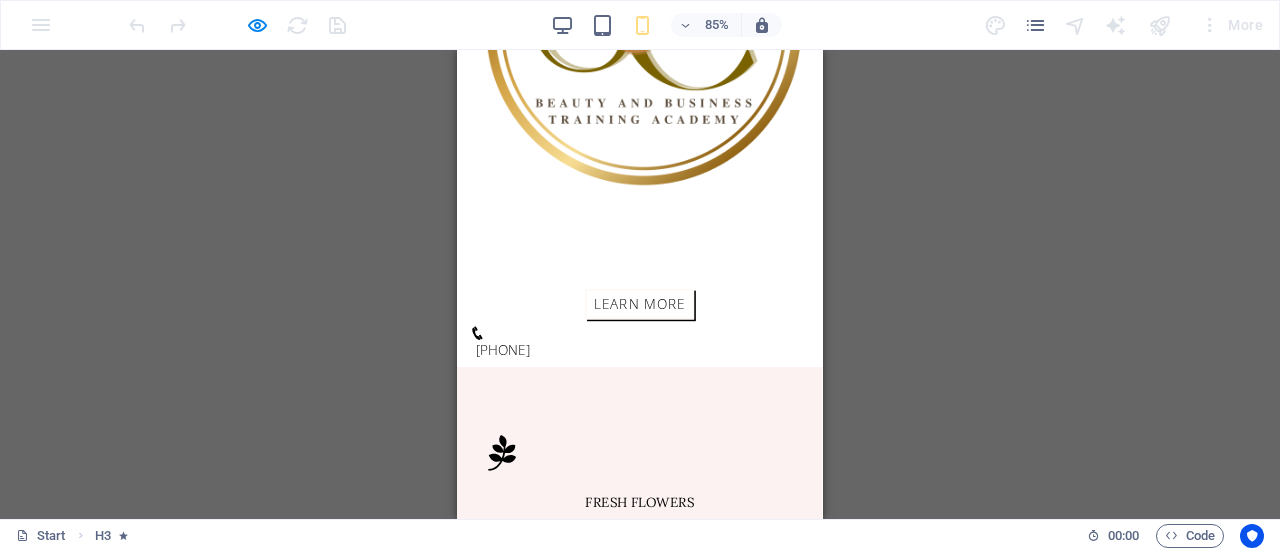 click on "Start H3 00 : 00 Code" at bounding box center [640, 535] 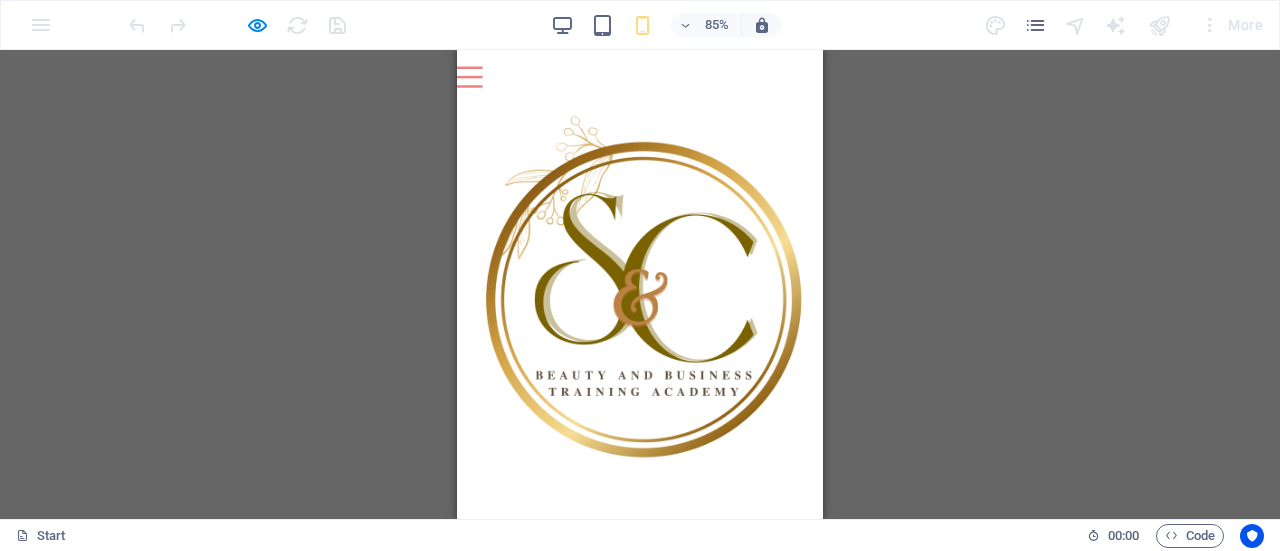 scroll, scrollTop: 17, scrollLeft: 0, axis: vertical 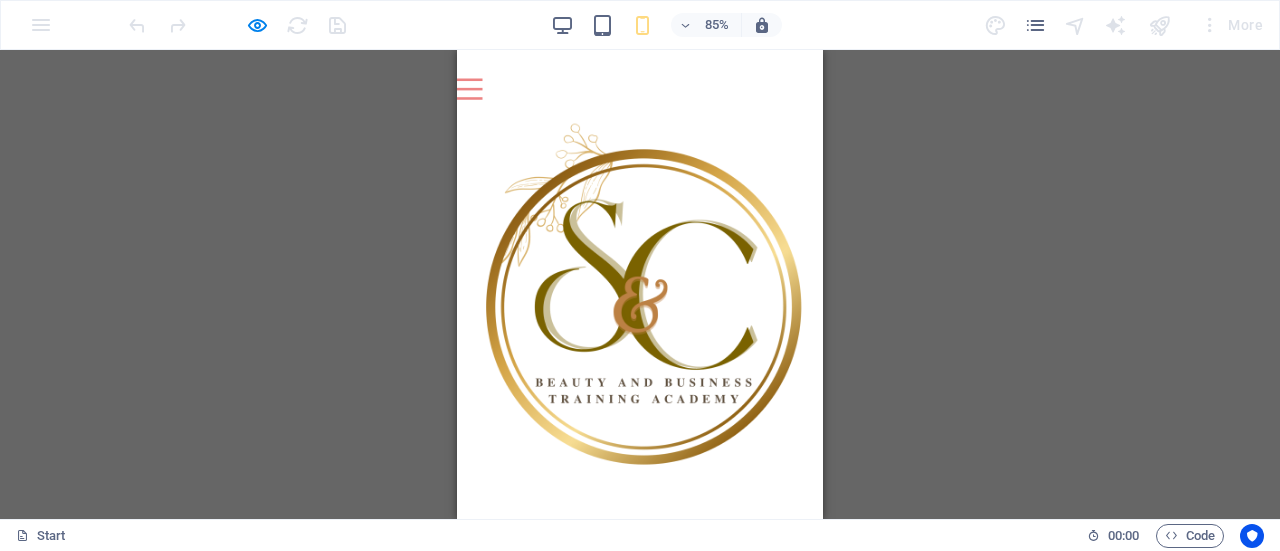 click at bounding box center [472, 95] 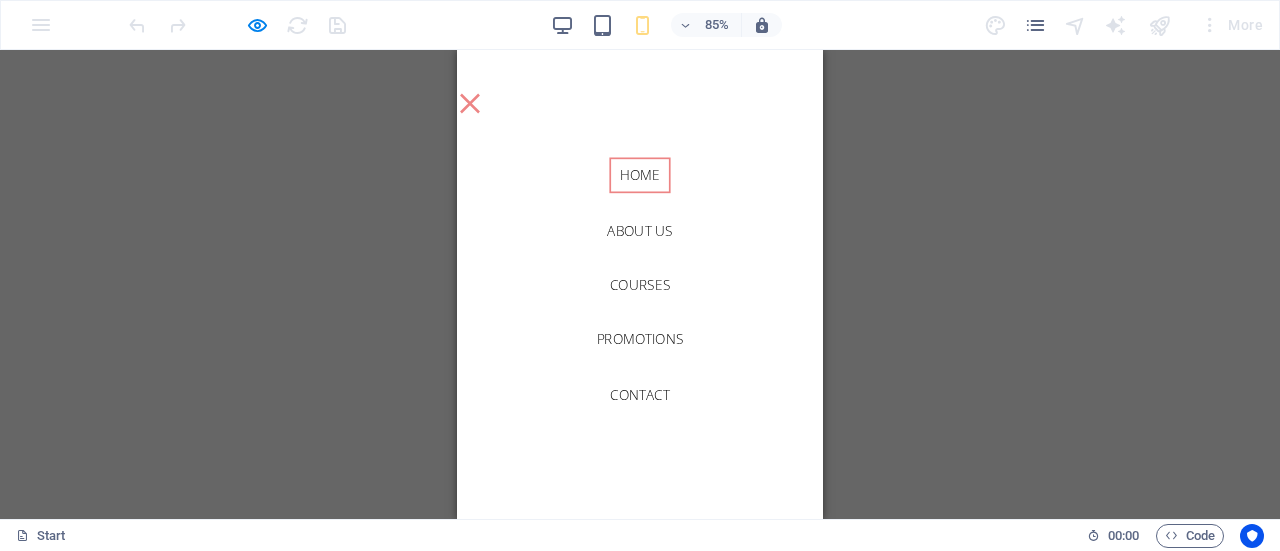 click on "Home" at bounding box center [672, 197] 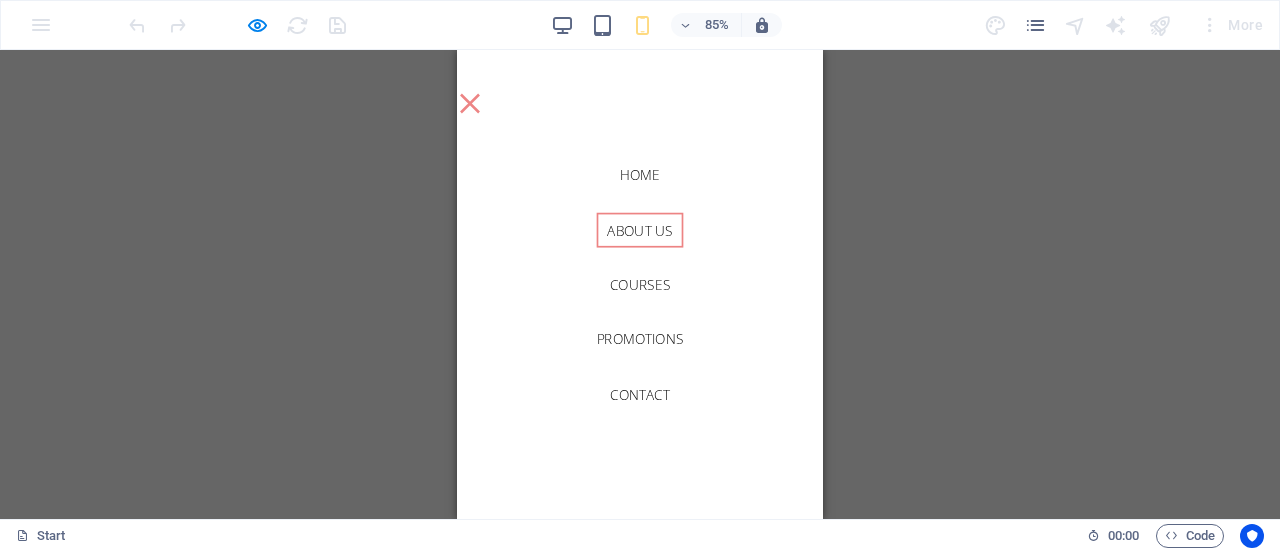 click on "About us" at bounding box center [672, 262] 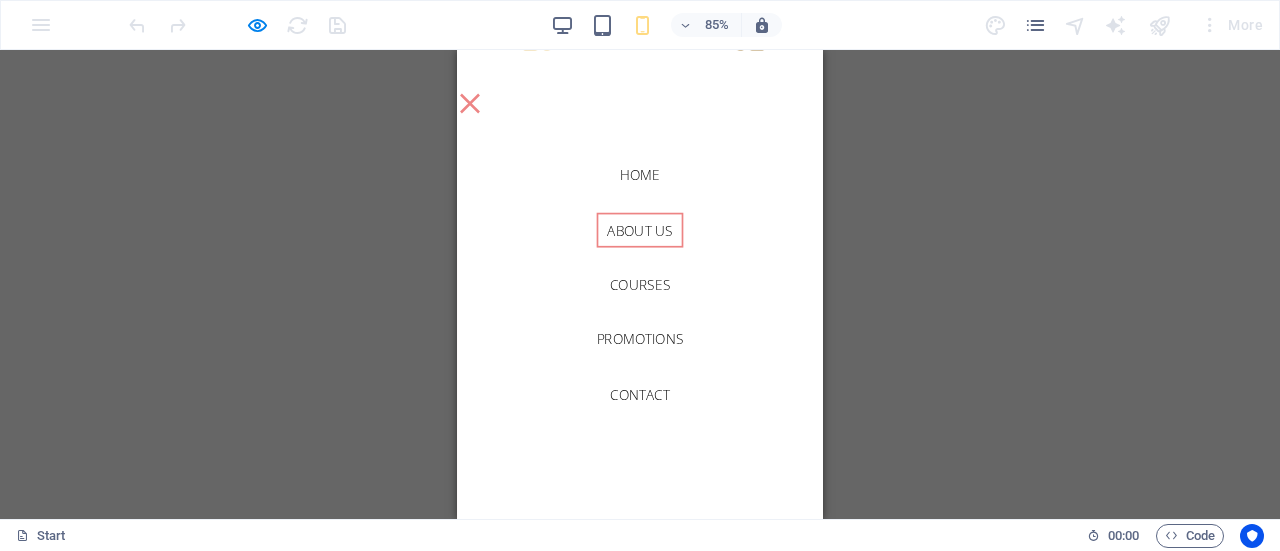 scroll, scrollTop: 638, scrollLeft: 0, axis: vertical 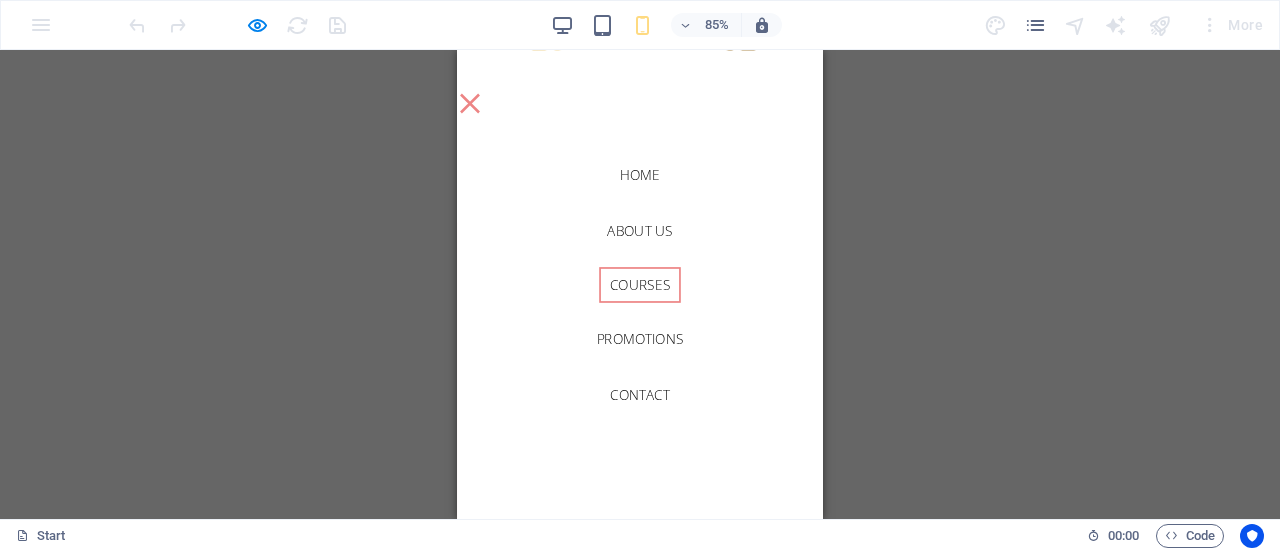 click on "Courses" at bounding box center (672, 326) 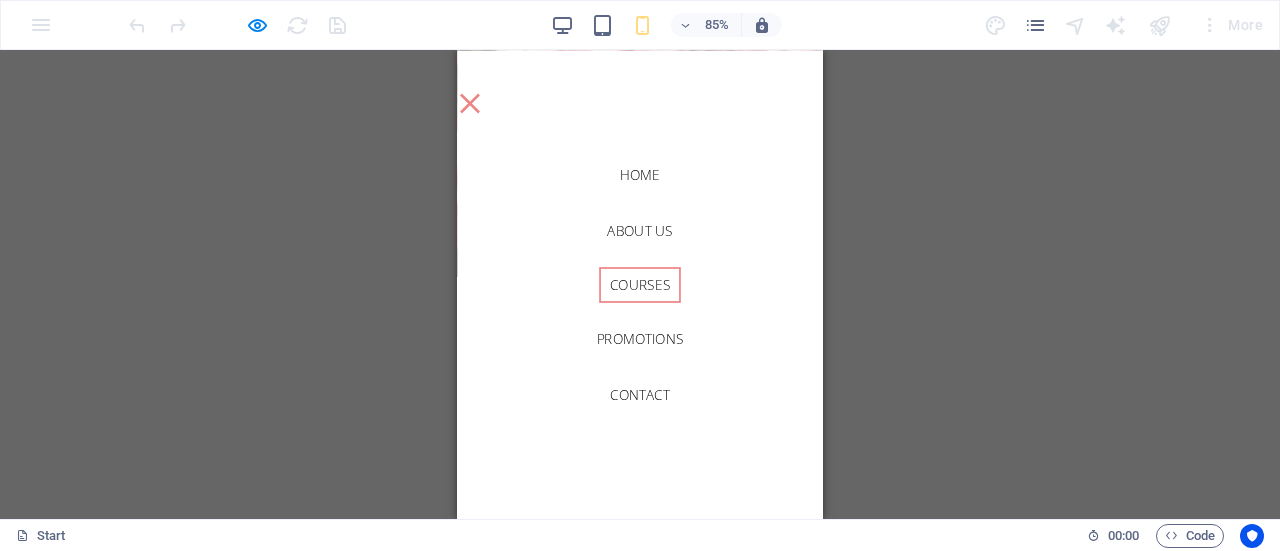 scroll, scrollTop: 2564, scrollLeft: 0, axis: vertical 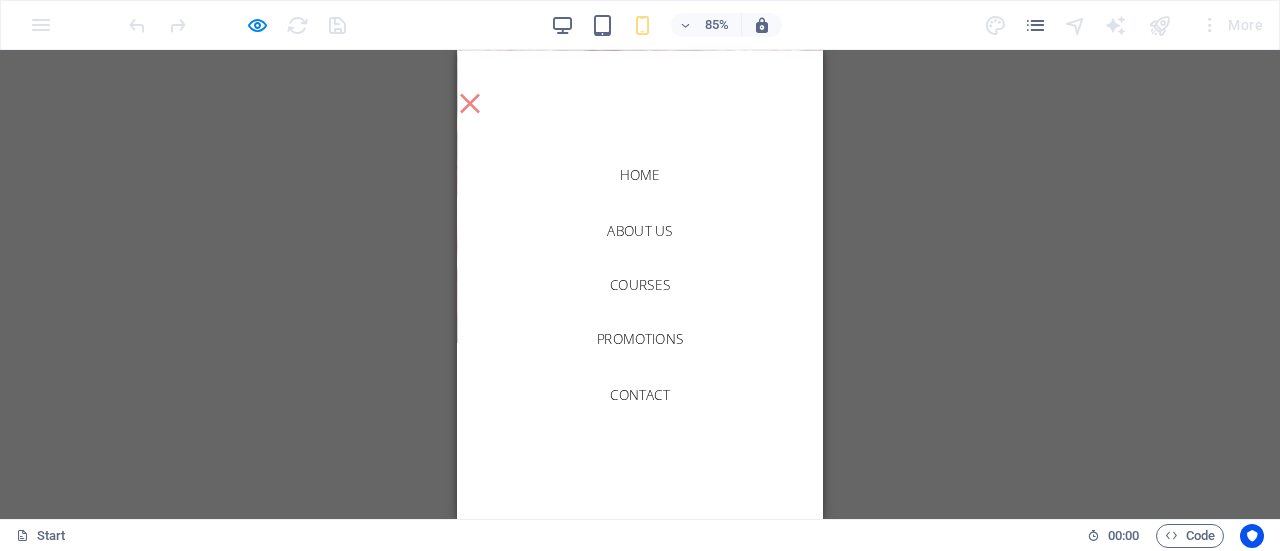 click at bounding box center (472, 112) 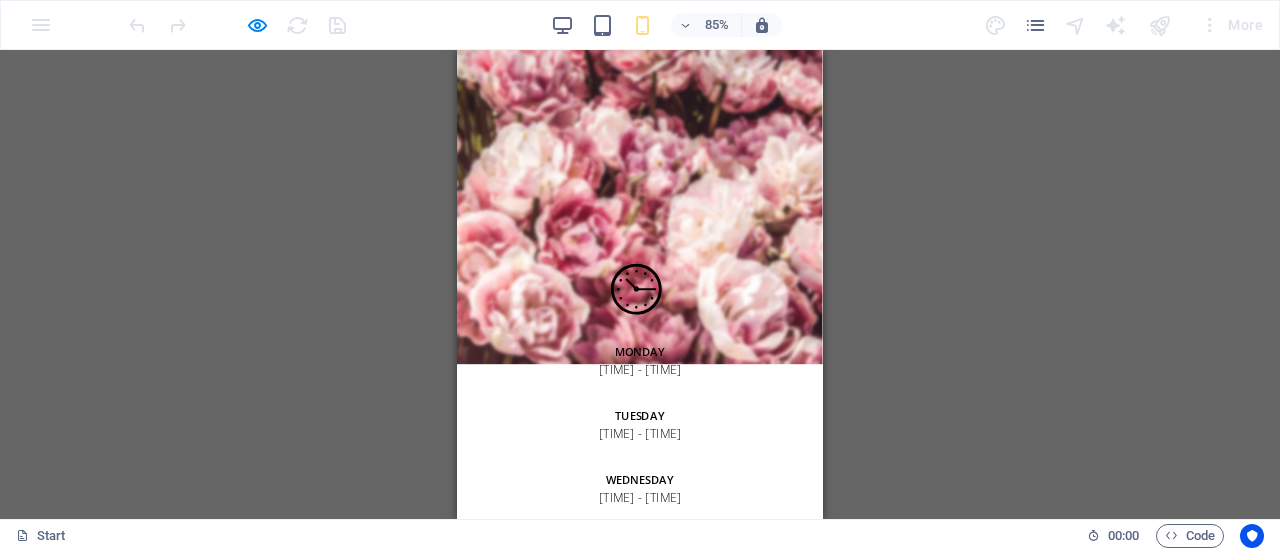 scroll, scrollTop: 2081, scrollLeft: 0, axis: vertical 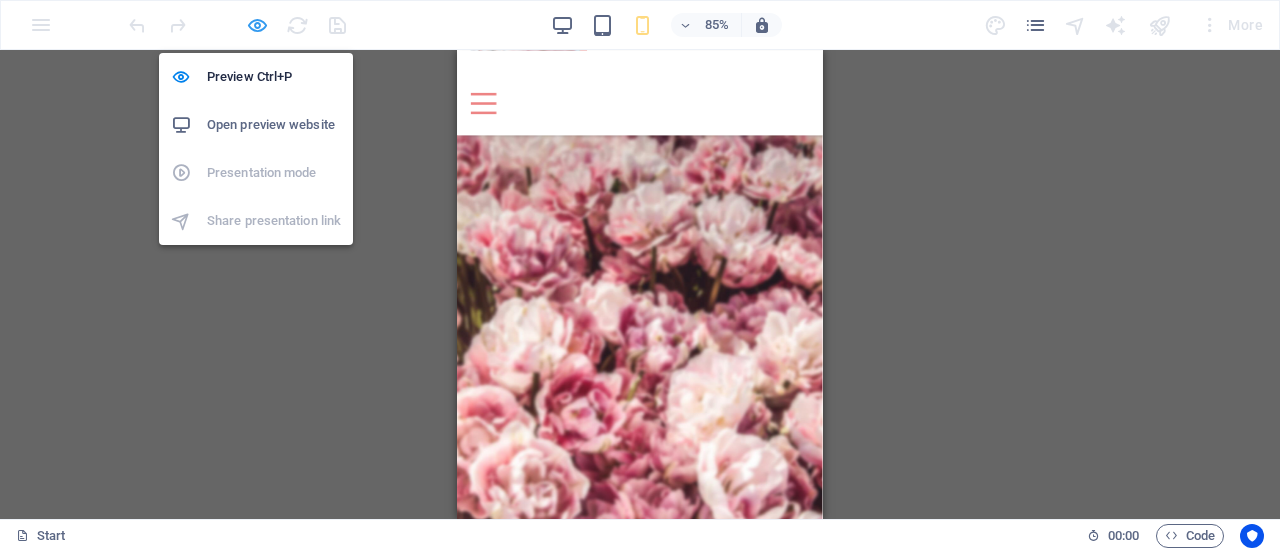 click at bounding box center [257, 25] 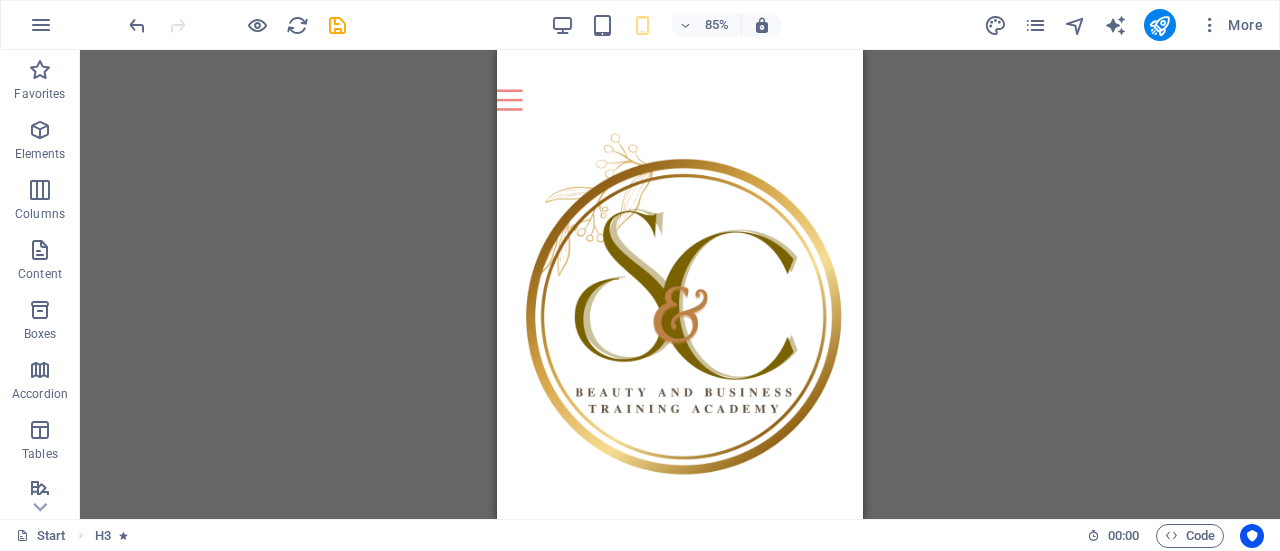 scroll, scrollTop: 0, scrollLeft: 0, axis: both 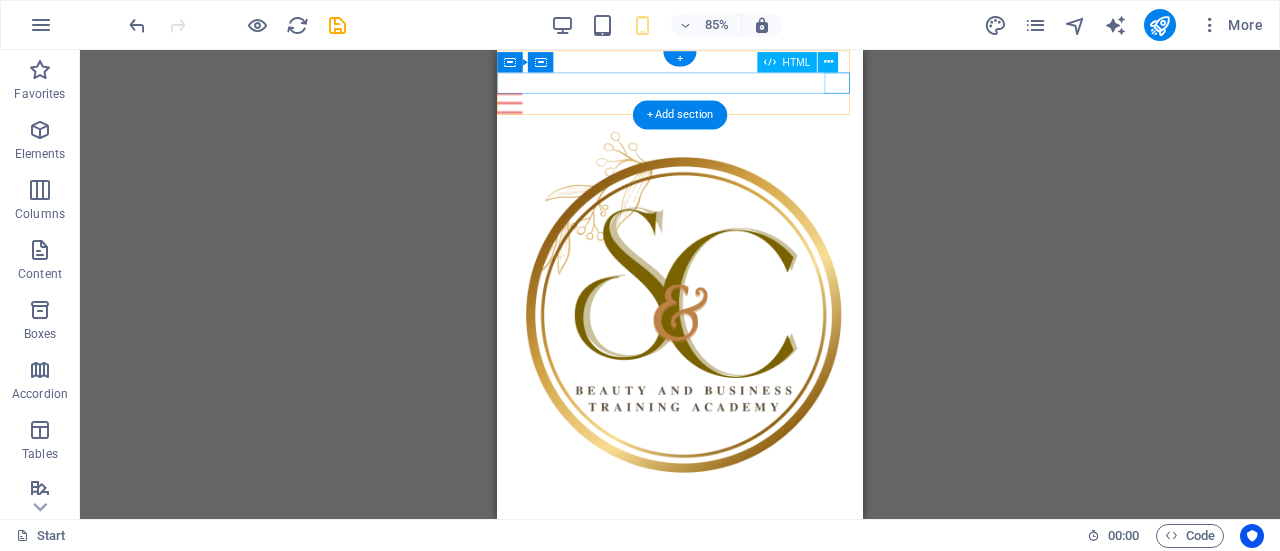 click at bounding box center (712, 112) 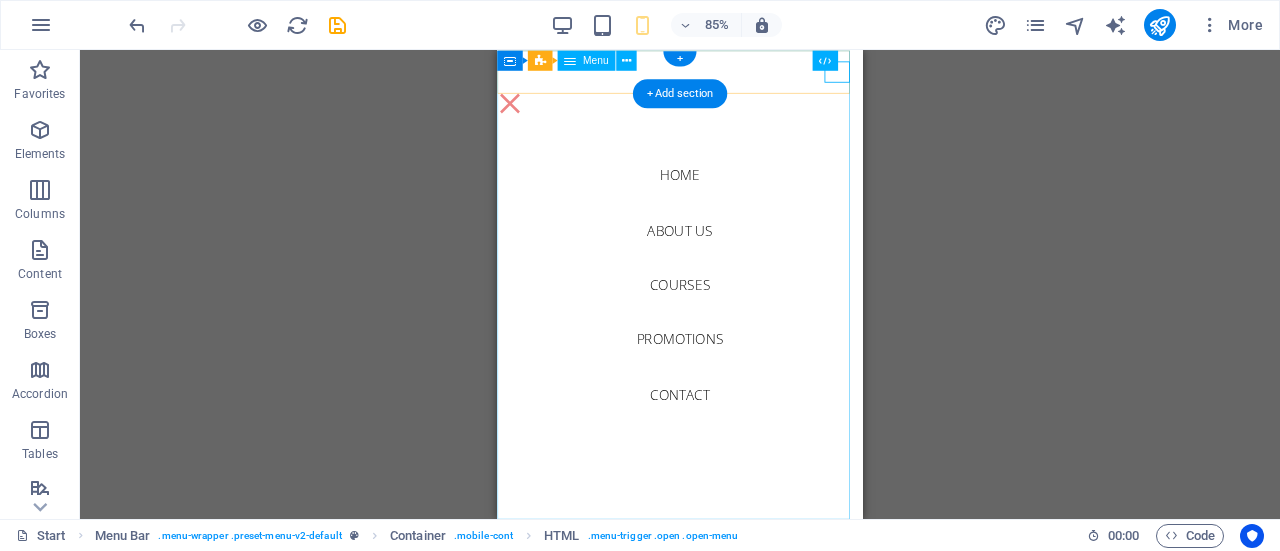click on "Home About us Courses Promotions Contact" at bounding box center [712, 326] 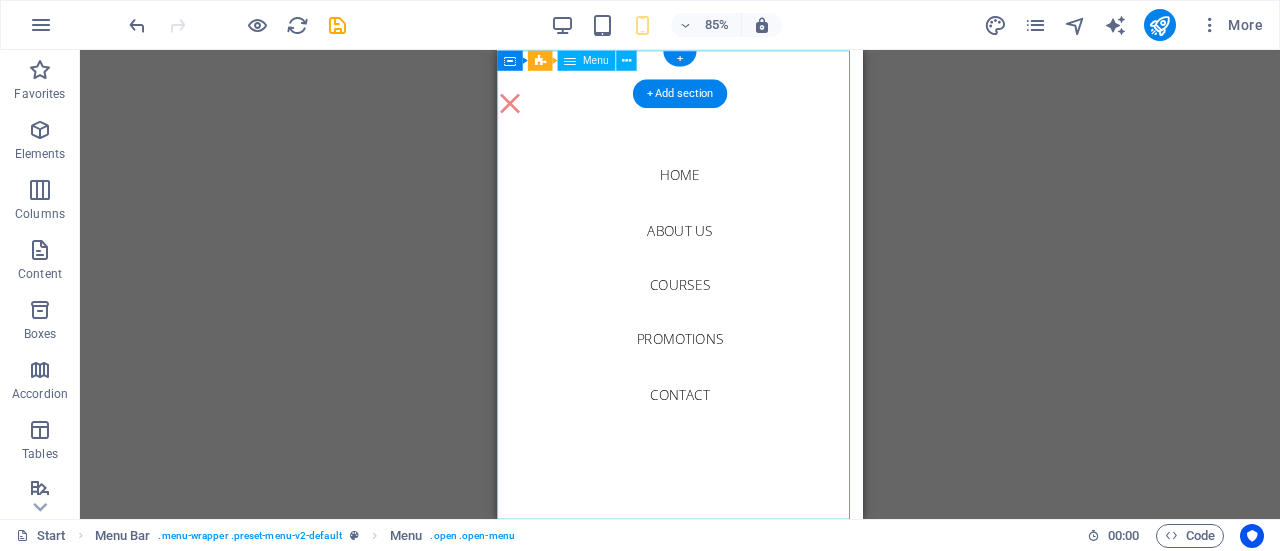 click on "Home About us Courses Promotions Contact" at bounding box center [712, 326] 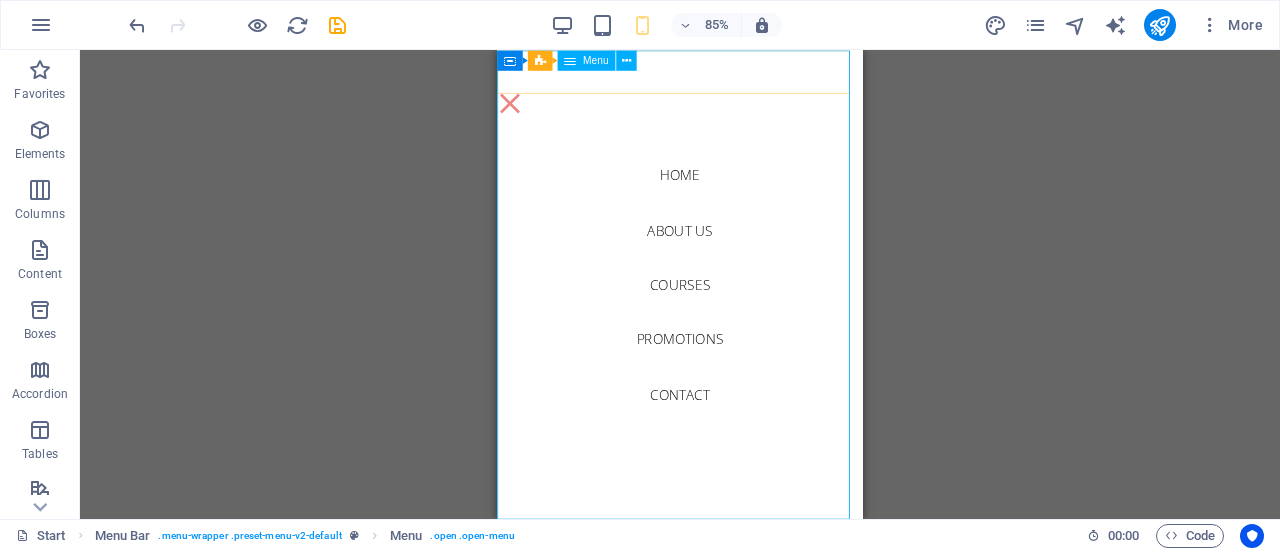 click on "Menu" at bounding box center (596, 60) 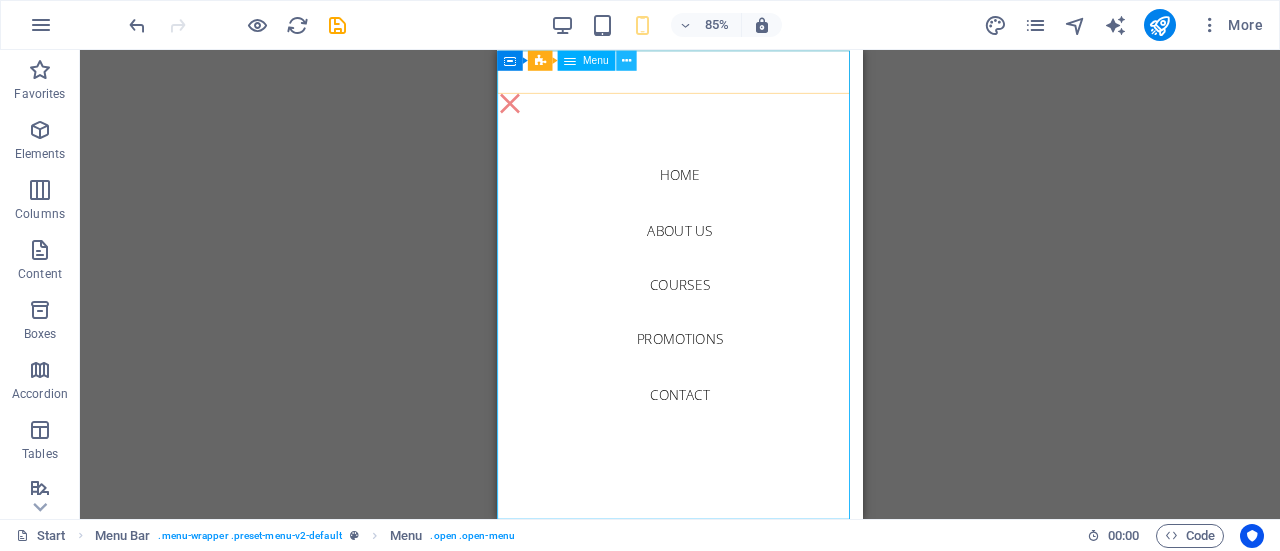 click at bounding box center [626, 60] 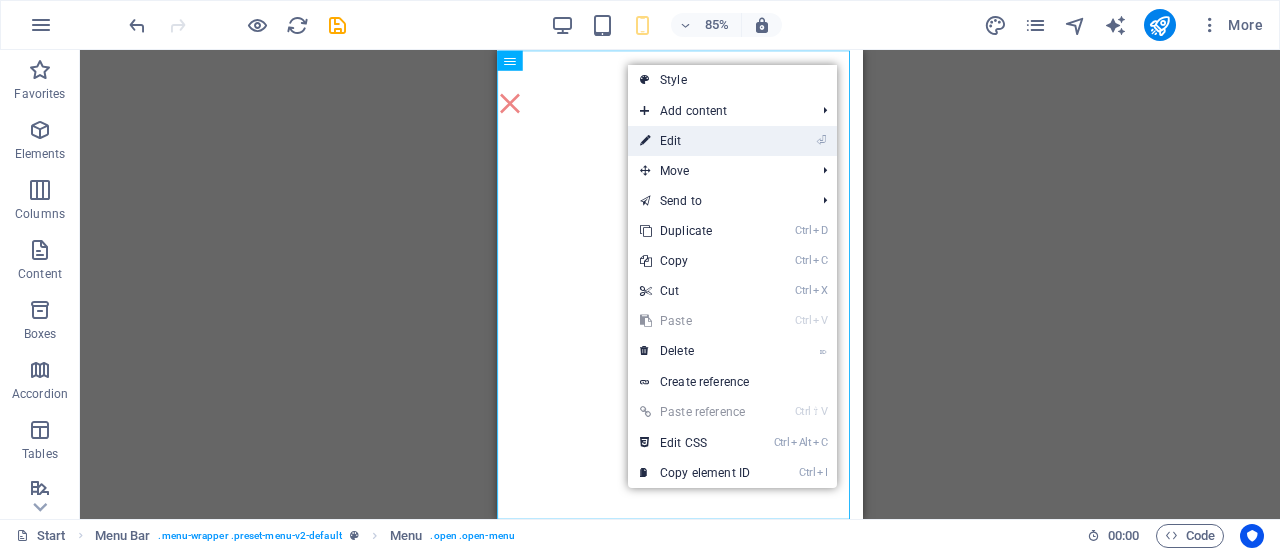 click on "⏎  Edit" at bounding box center (695, 141) 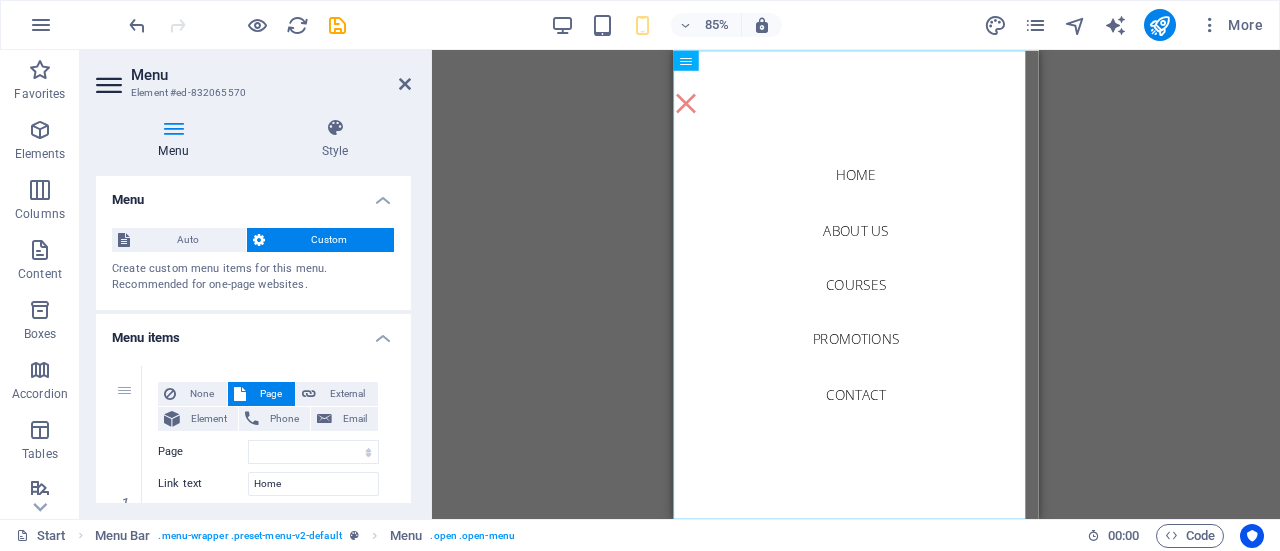 scroll, scrollTop: 287, scrollLeft: 0, axis: vertical 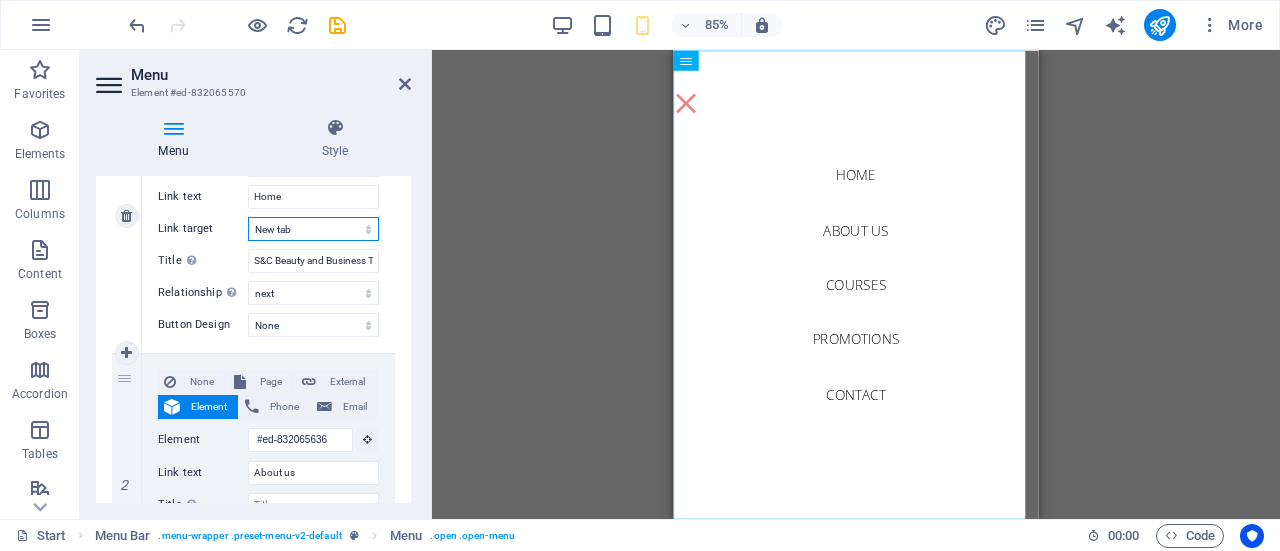click on "New tab Same tab Overlay" at bounding box center (313, 229) 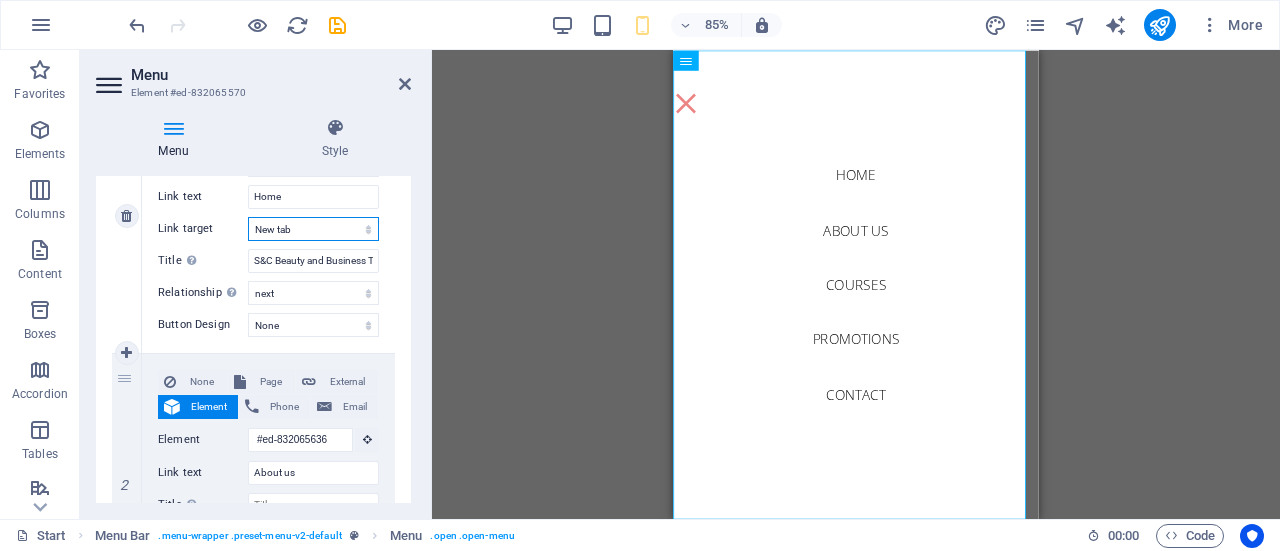 select 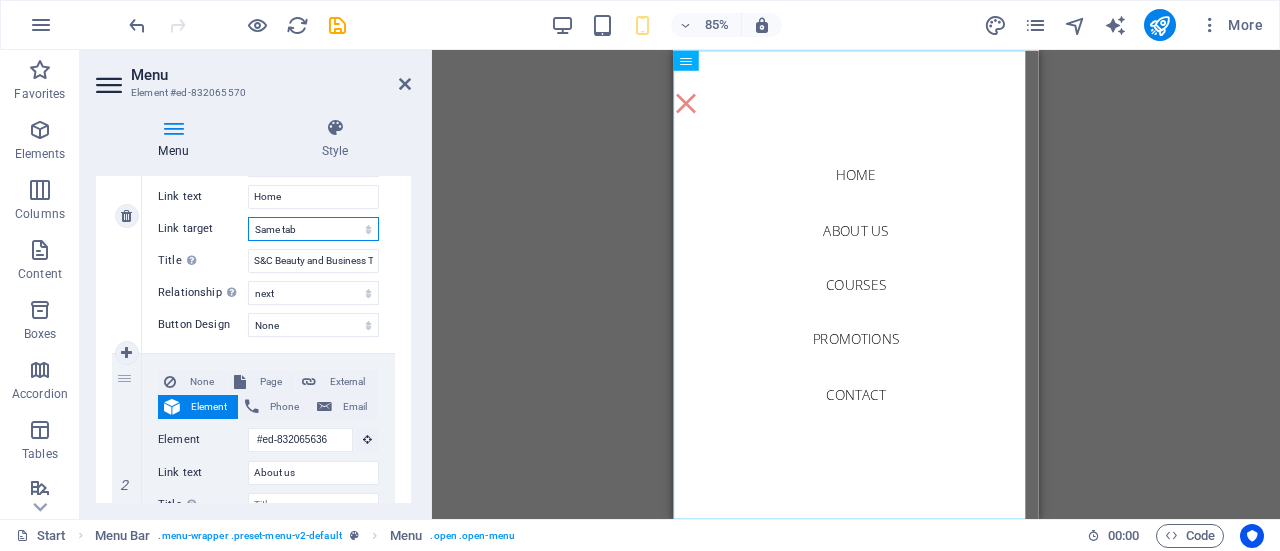 click on "New tab Same tab Overlay" at bounding box center (313, 229) 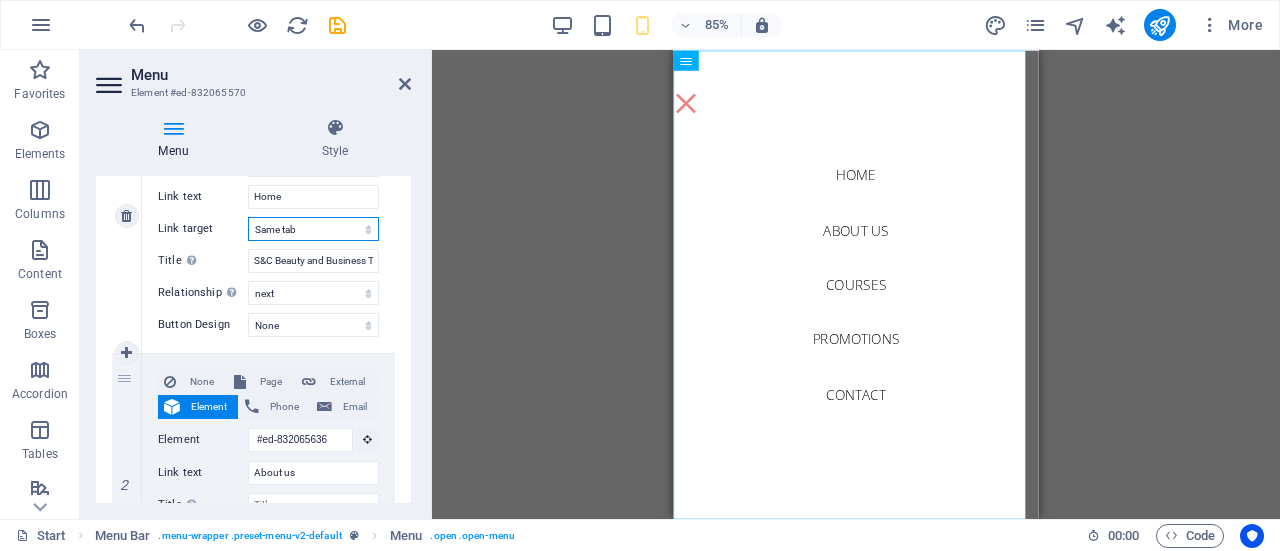 select 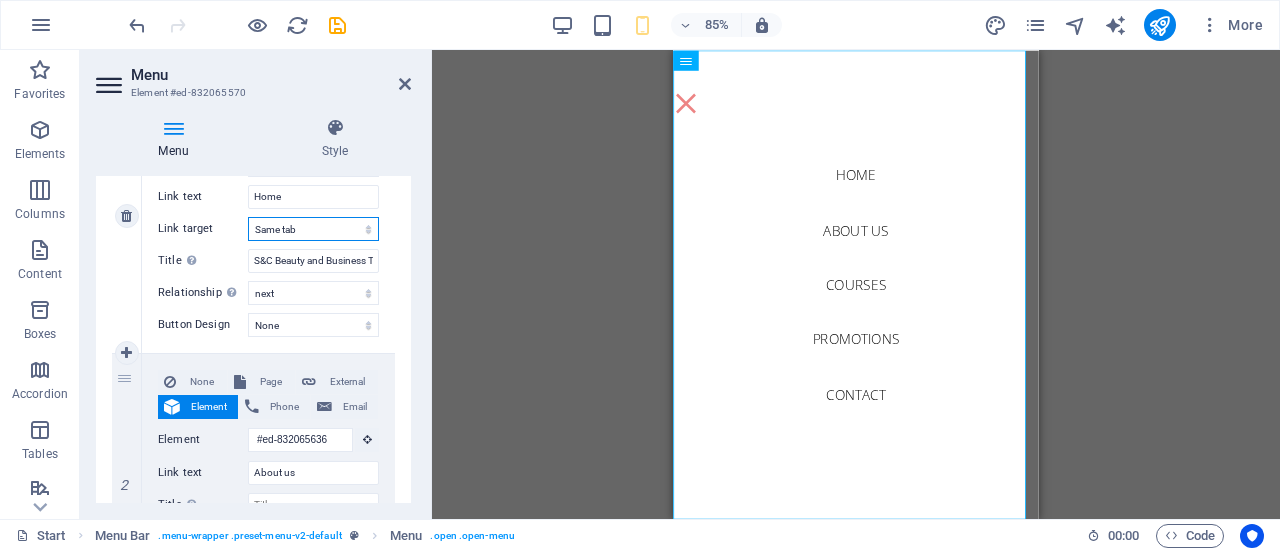 click on "New tab Same tab Overlay" at bounding box center [313, 229] 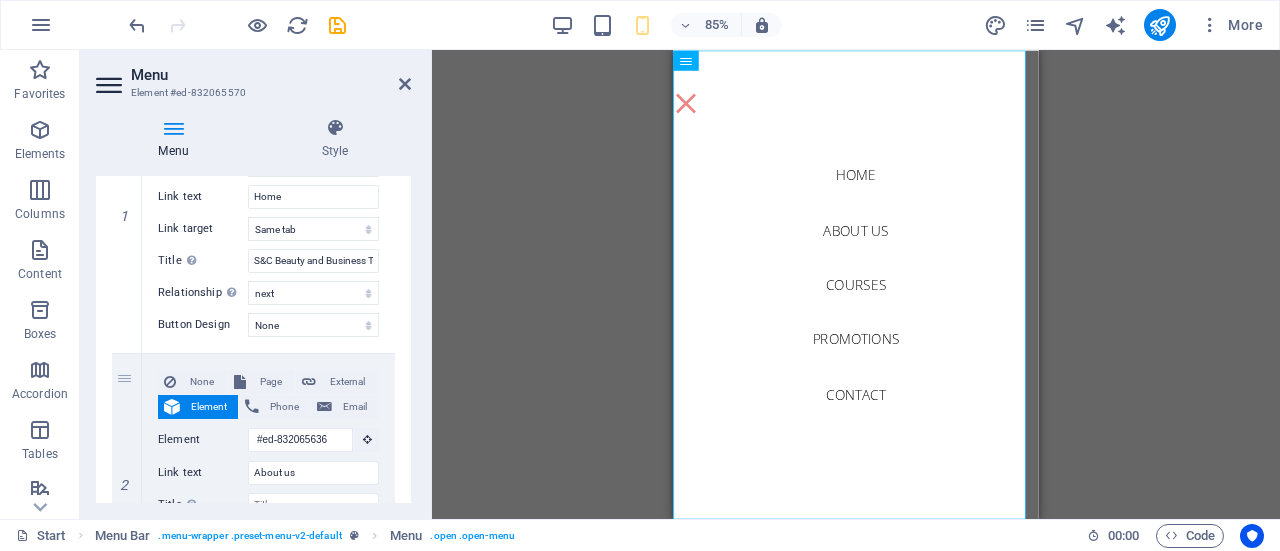 click on "1 None Page External Element Phone Email Page Start Subpage Legal Notice Privacy Element #ed-832065579
URL Phone Email Link text Home Link target New tab Same tab Overlay Title Additional link description, should not be the same as the link text. The title is most often shown as a tooltip text when the mouse moves over the element. Leave empty if uncertain. S&C Beauty and Business Training Center Relationship Sets the  relationship of this link to the link target . For example, the value "nofollow" instructs search engines not to follow the link. Can be left empty. alternate author bookmark external help license next nofollow noreferrer noopener prev search tag Button Design None Default Primary Secondary 2 None Page External Element Phone Email Page Start Subpage Legal Notice Privacy Element #ed-832065636
URL Phone Email Link text About us Link target New tab Same tab Overlay Title Relationship Sets the  relationship of this link to the link target alternate 3" at bounding box center [253, 687] 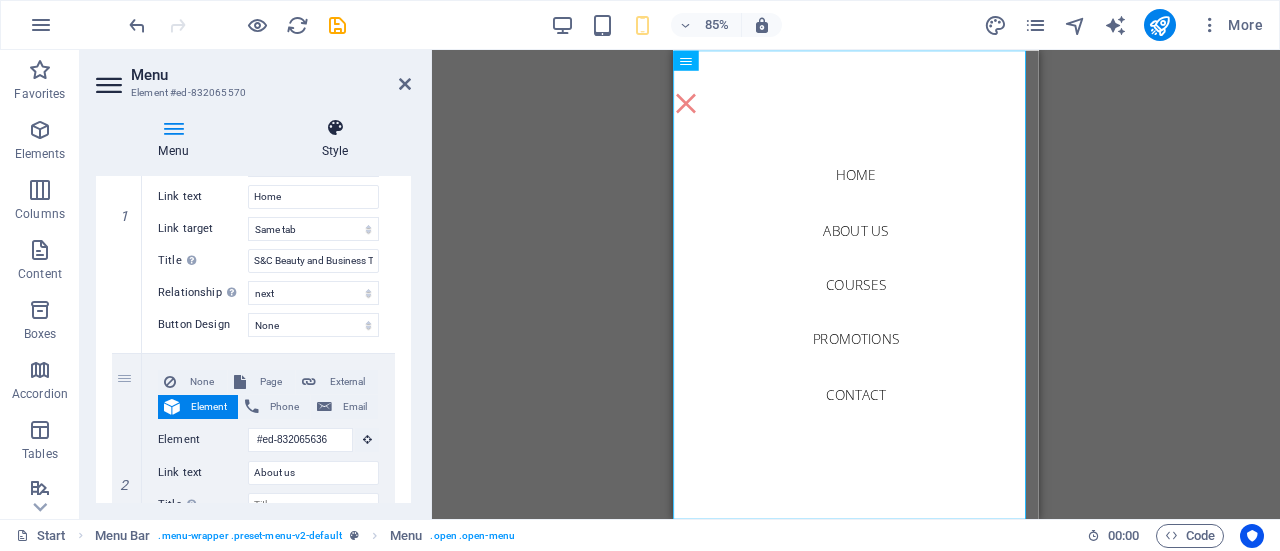 click at bounding box center (335, 128) 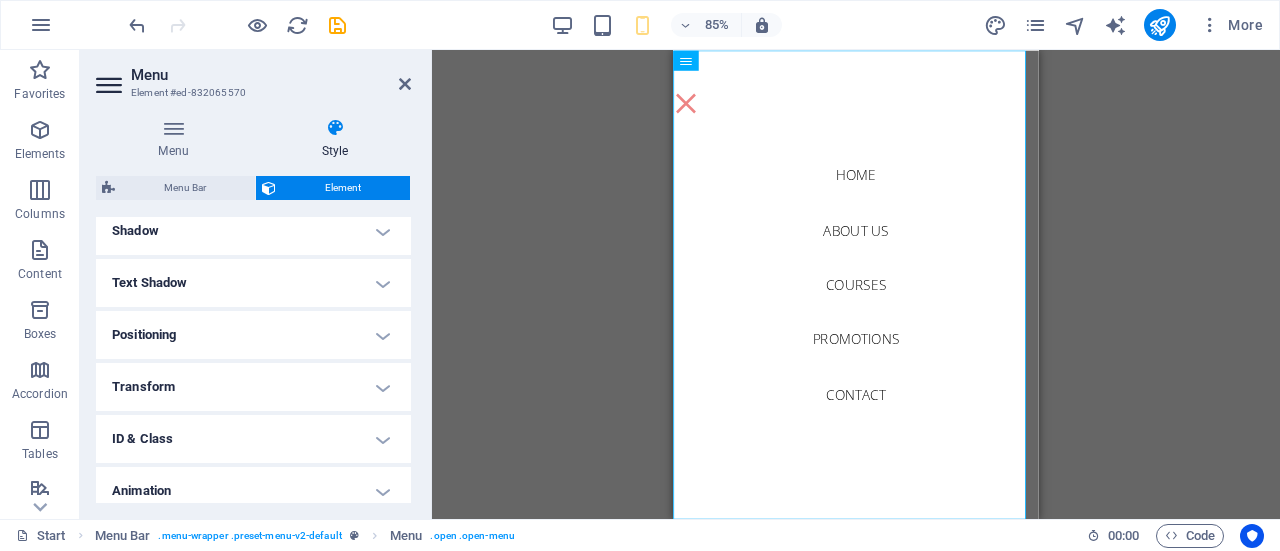 scroll, scrollTop: 558, scrollLeft: 0, axis: vertical 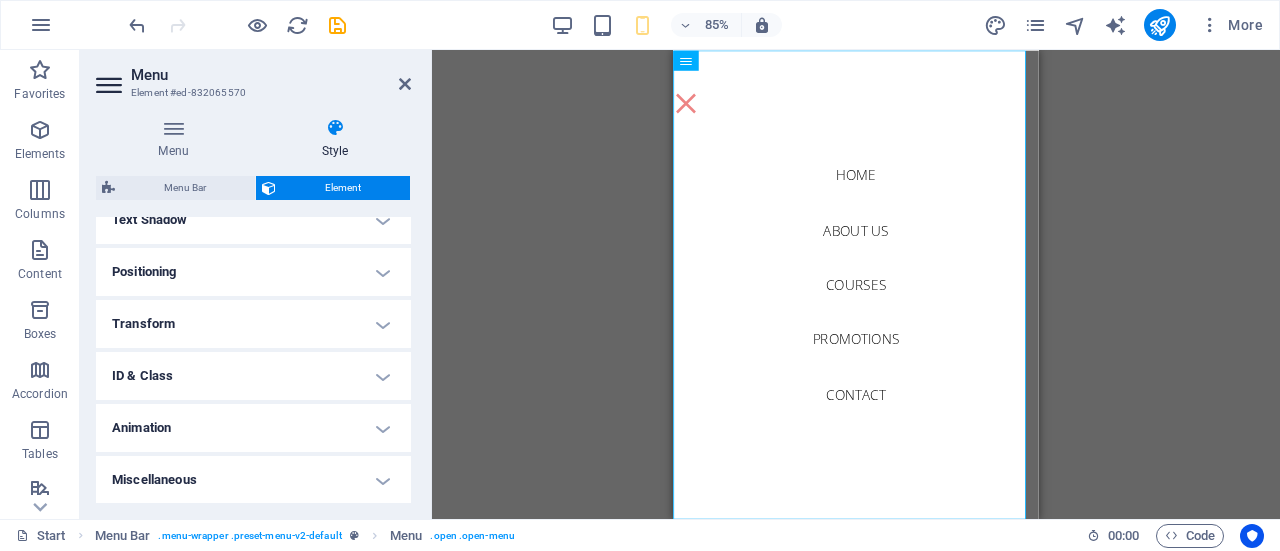 click on "Animation" at bounding box center [253, 428] 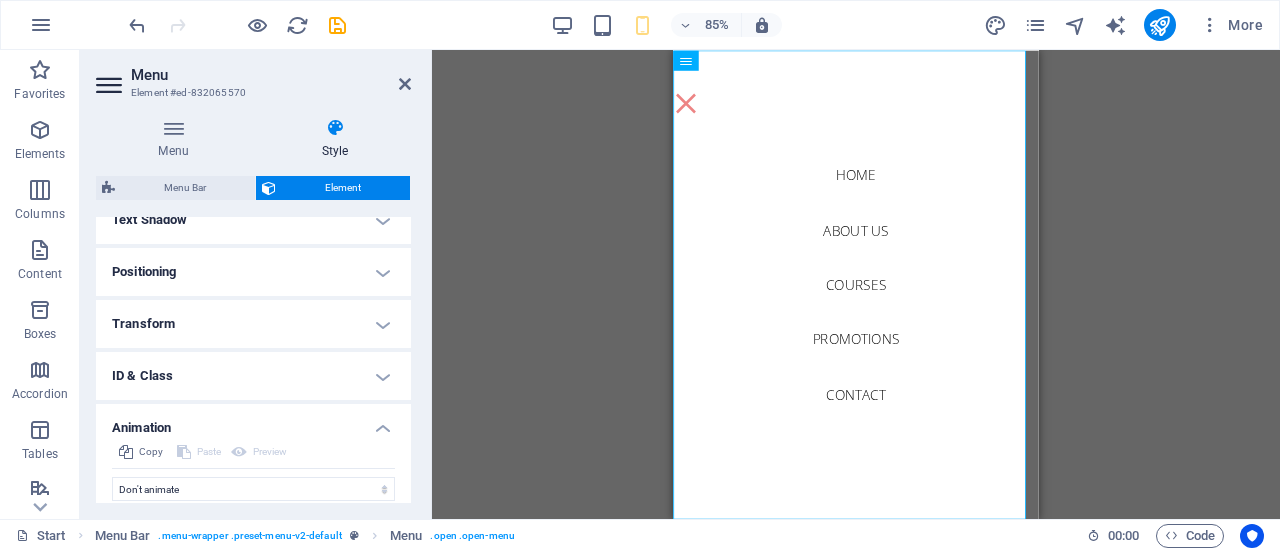 click on "Menu Element #ed-832065594 Menu Style Menu Auto Custom Create custom menu items for this menu. Recommended for one-page websites. Manage pages Menu items 1 None Page External Element Phone Email Page Start Subpage Legal Notice Privacy Element #ed-832065579
URL Phone Email Link text Home Link target New tab Same tab Overlay Title Additional link description, should not be the same as the link text. The title is most often shown as a tooltip text when the mouse moves over the element. Leave empty if uncertain. S&C Beauty and Business Training Center Relationship Sets the  relationship of this link to the link target . For example, the value "nofollow" instructs search engines not to follow the link. Can be left empty. alternate author bookmark external help license next nofollow noreferrer noopener prev search tag Button Design None Default Primary Secondary 2 None Page External Element Phone Email Page Start Subpage Legal Notice Privacy Element #ed-832065636
URL" at bounding box center [256, 284] 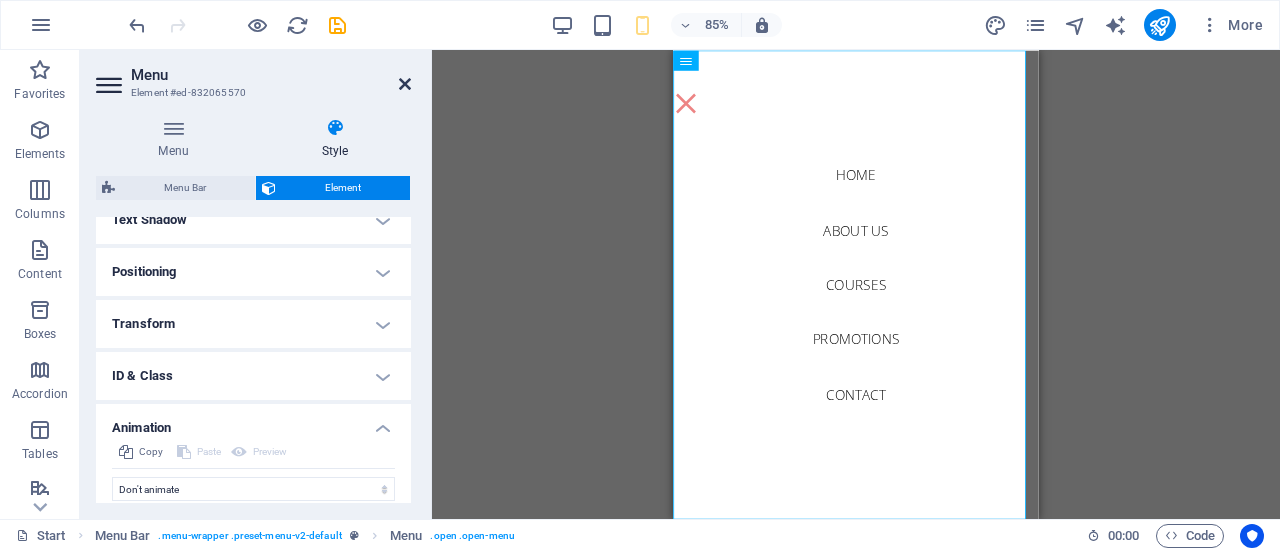 click at bounding box center (405, 84) 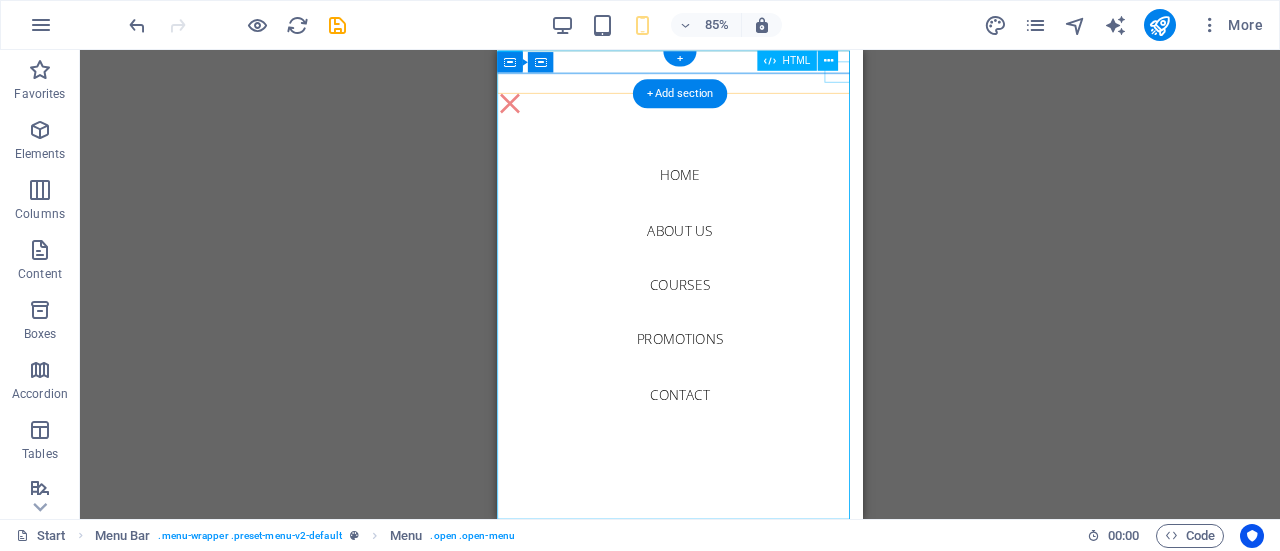 click at bounding box center (512, 112) 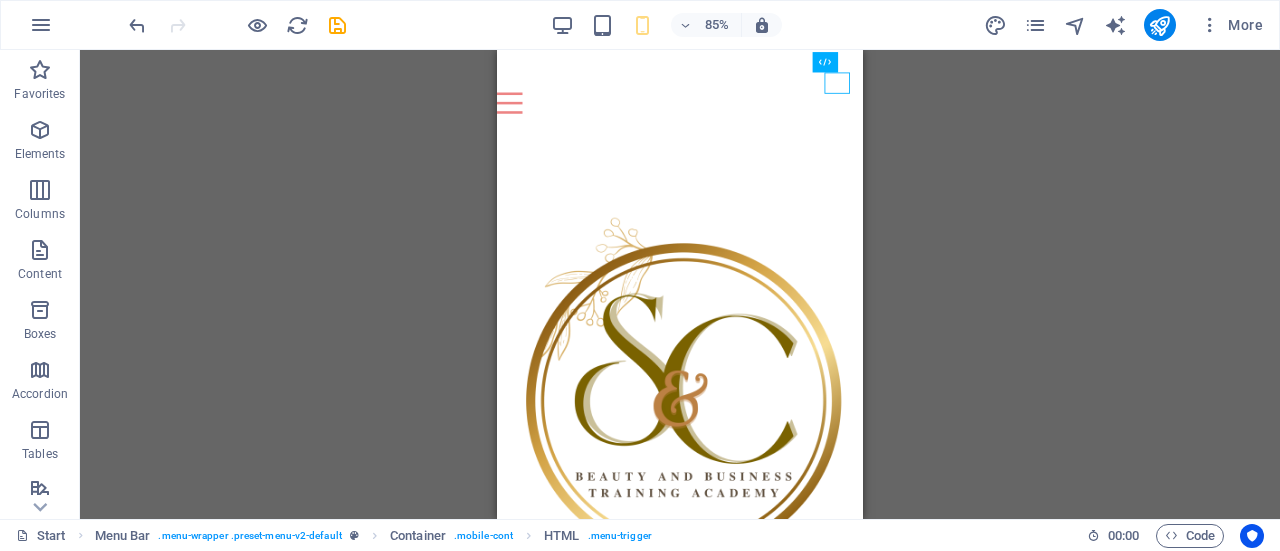 scroll, scrollTop: 483, scrollLeft: 0, axis: vertical 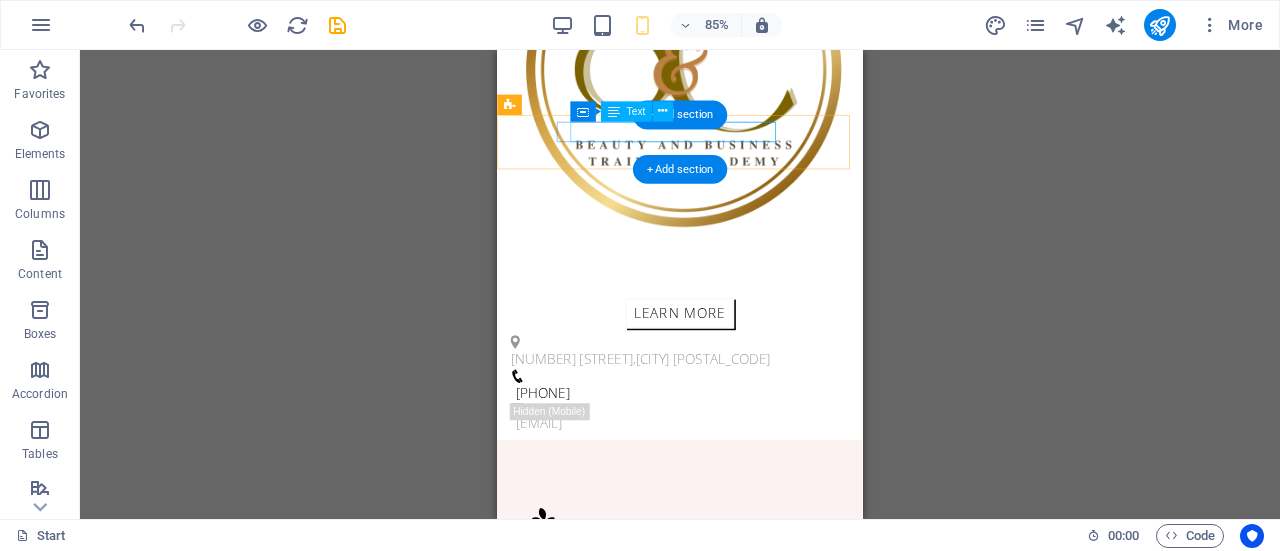 click on "[NUMBER] [STREET],  [CITY]   [POSTAL_CODE]" at bounding box center [704, 413] 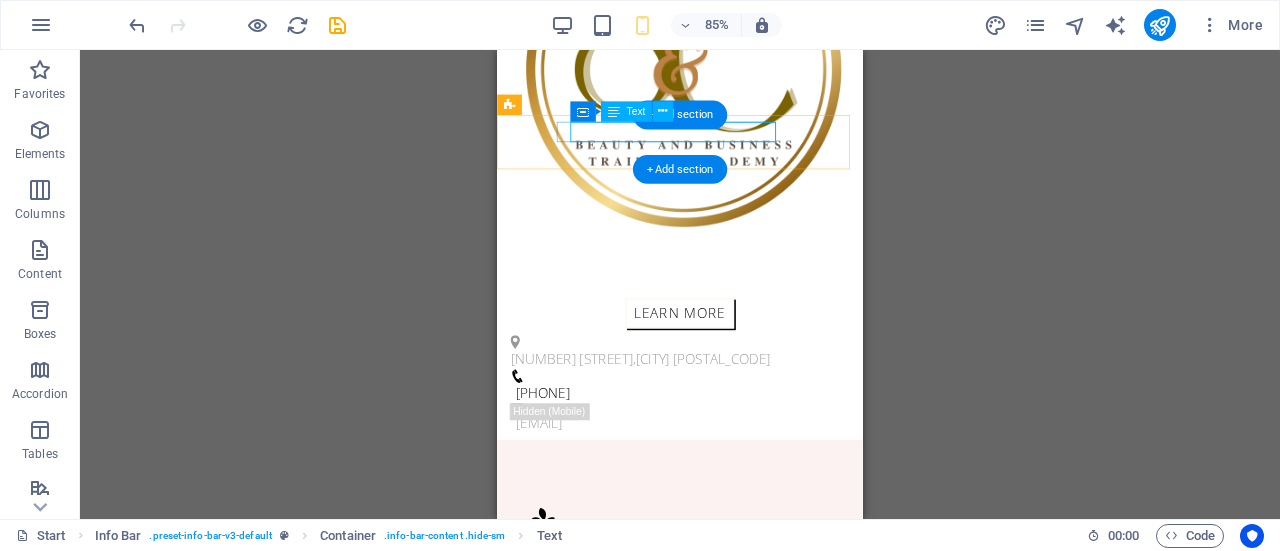 click on "[NUMBER] [STREET],  [CITY]   [POSTAL_CODE]" at bounding box center (704, 413) 